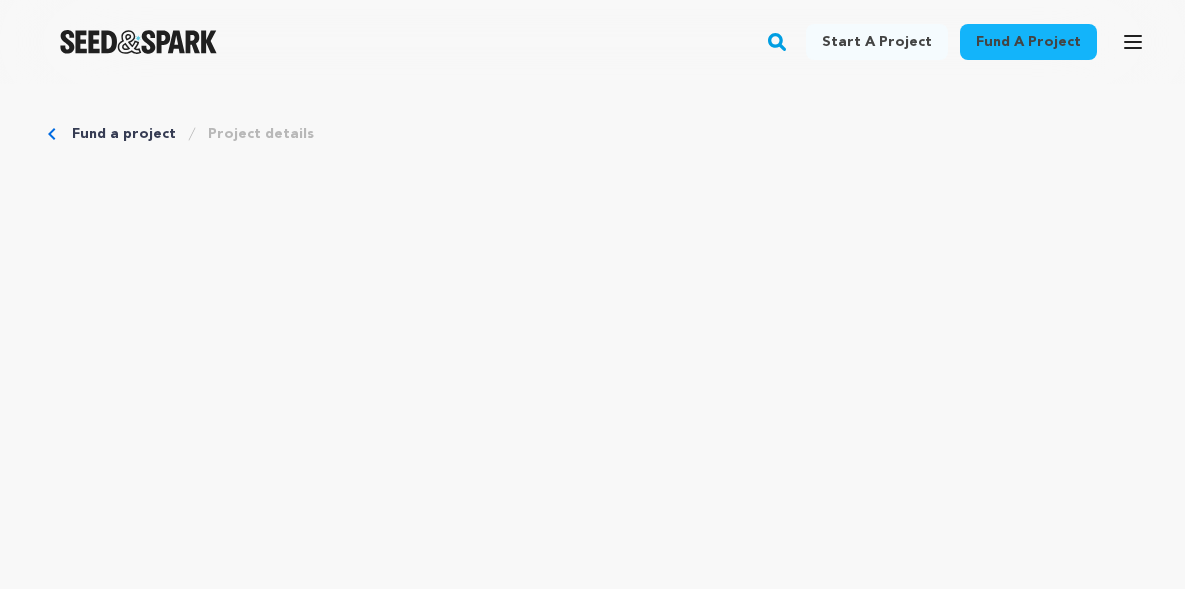 scroll, scrollTop: 0, scrollLeft: 0, axis: both 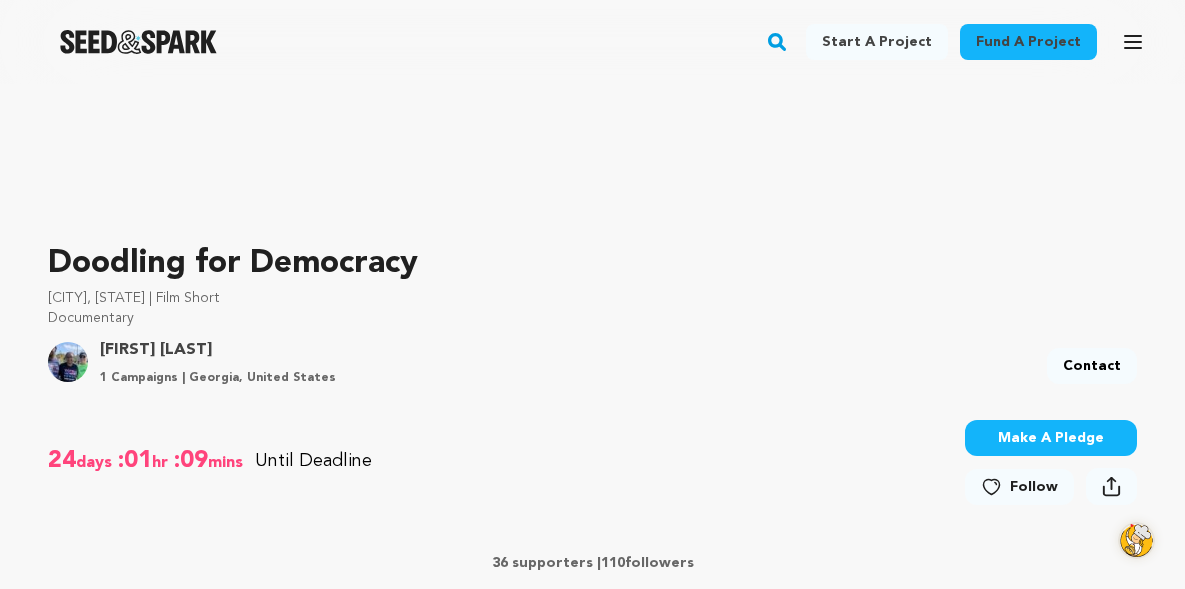 click on "Make A Pledge" at bounding box center [1051, 438] 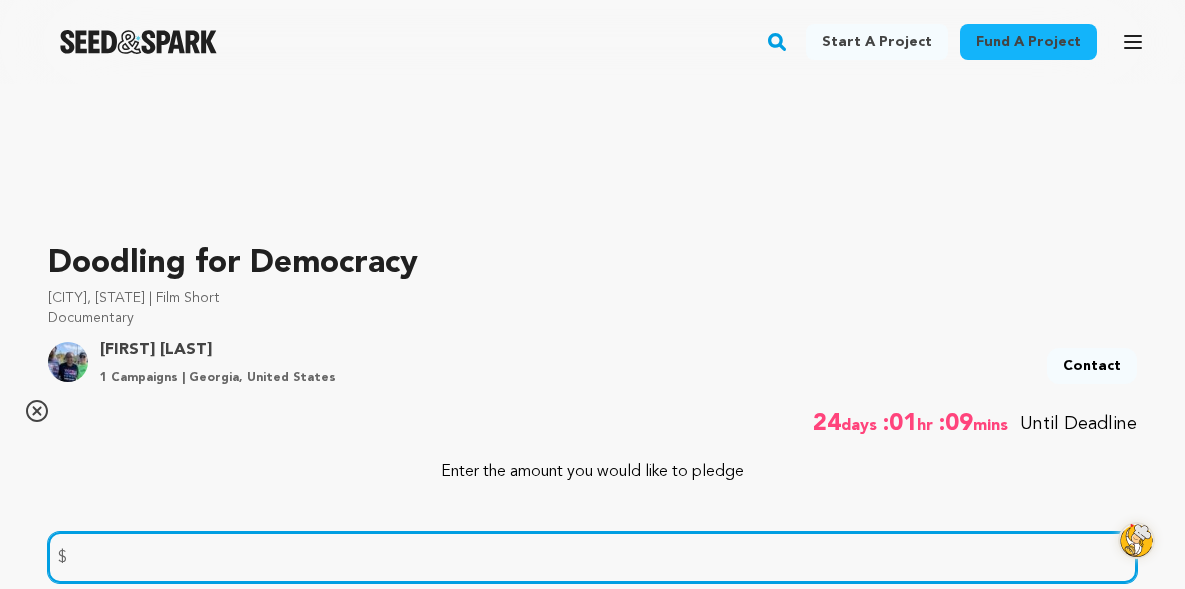 click at bounding box center [592, 557] 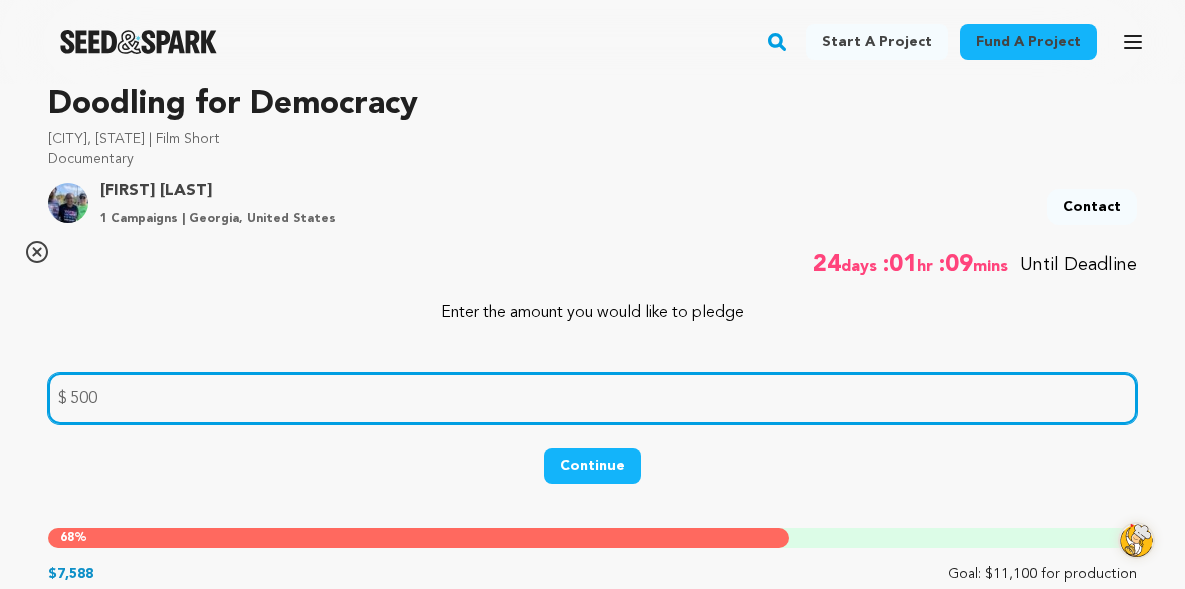 scroll, scrollTop: 620, scrollLeft: 0, axis: vertical 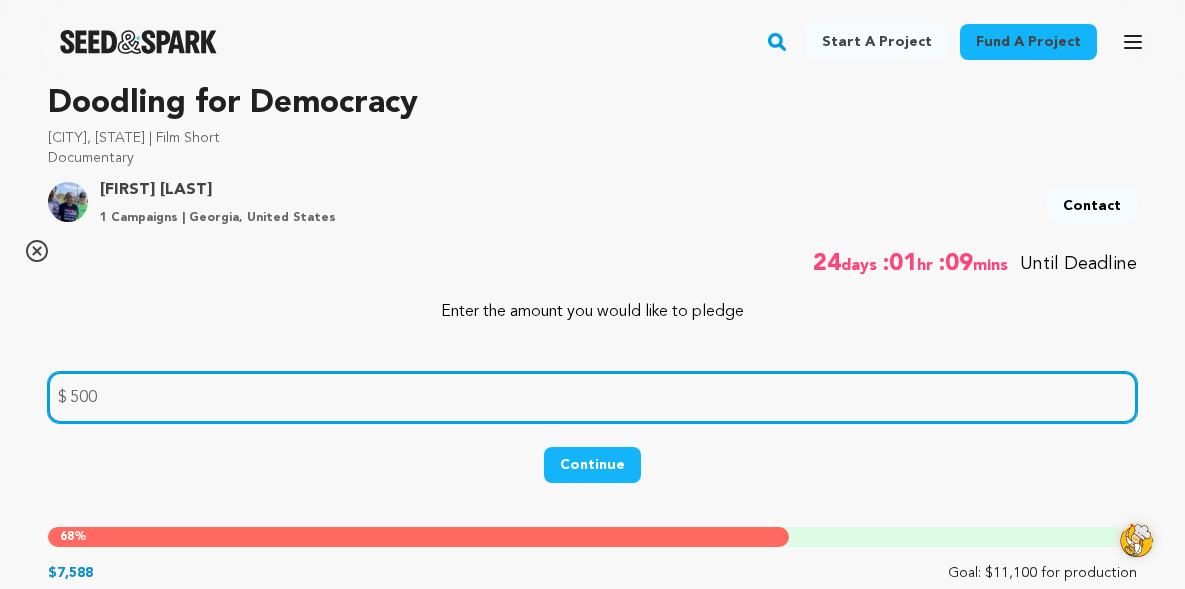 type on "500" 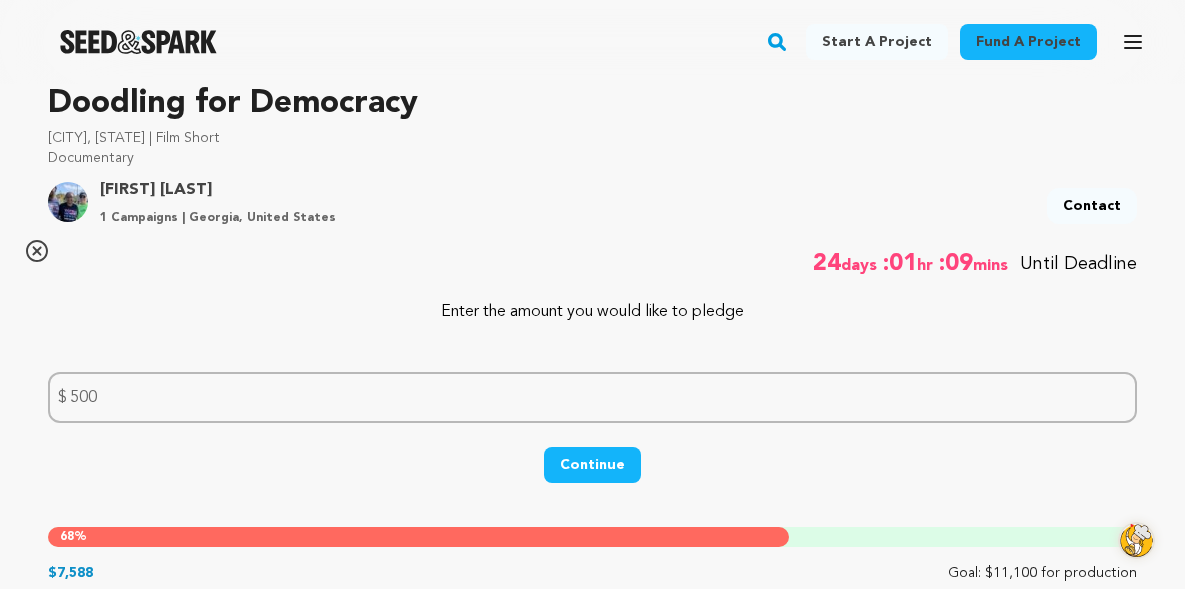 click on "Continue" at bounding box center [592, 465] 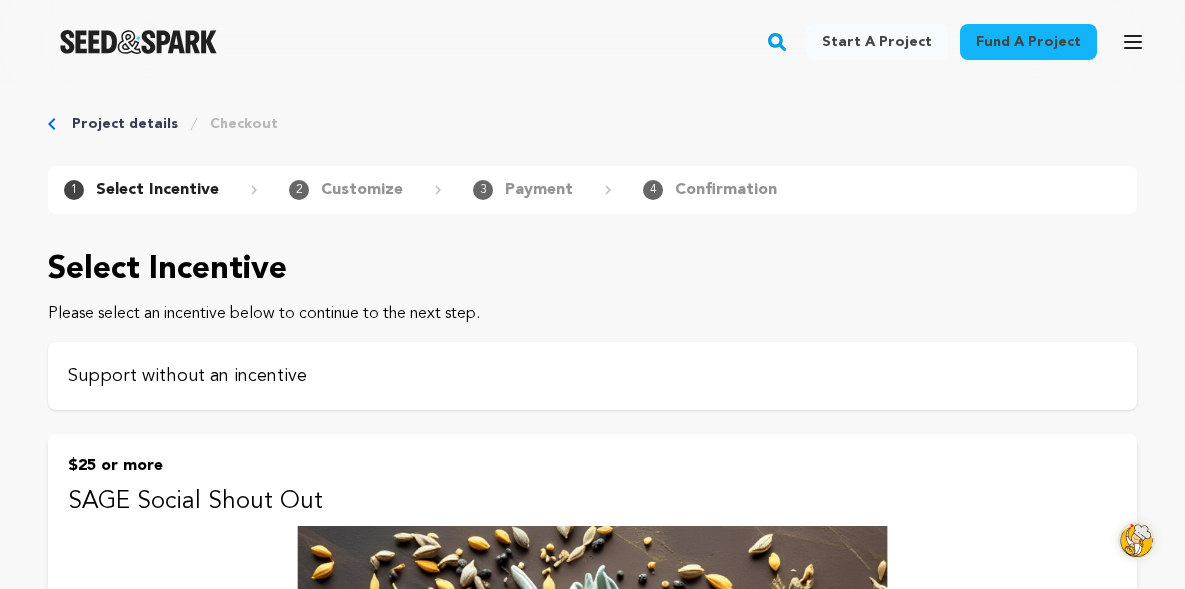 scroll, scrollTop: 0, scrollLeft: 0, axis: both 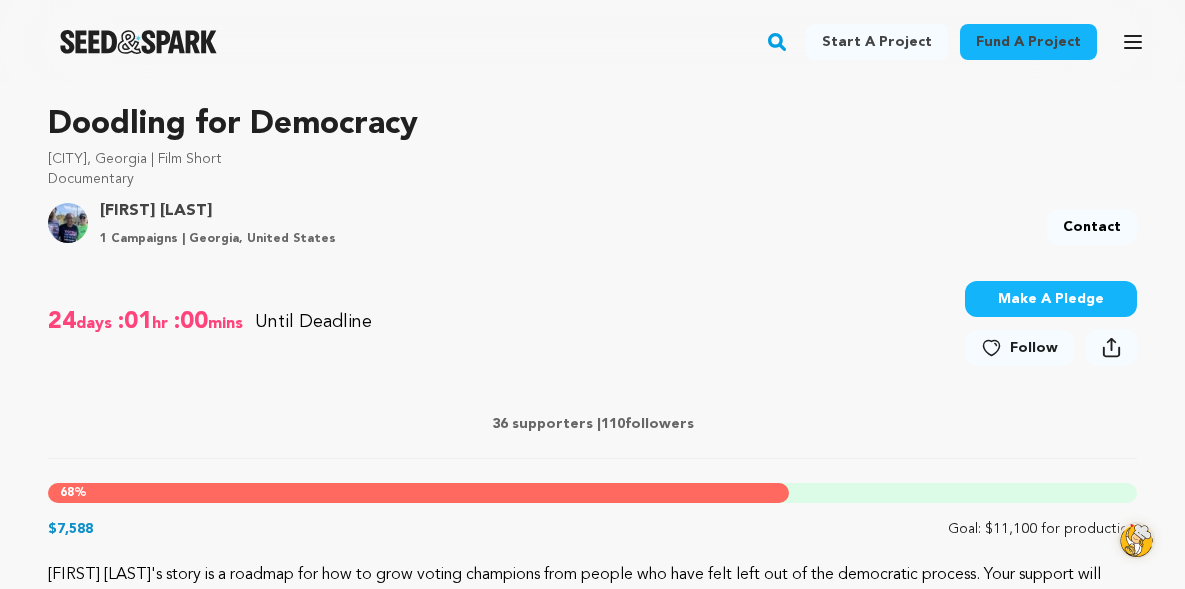click on "Make A Pledge" at bounding box center (1051, 299) 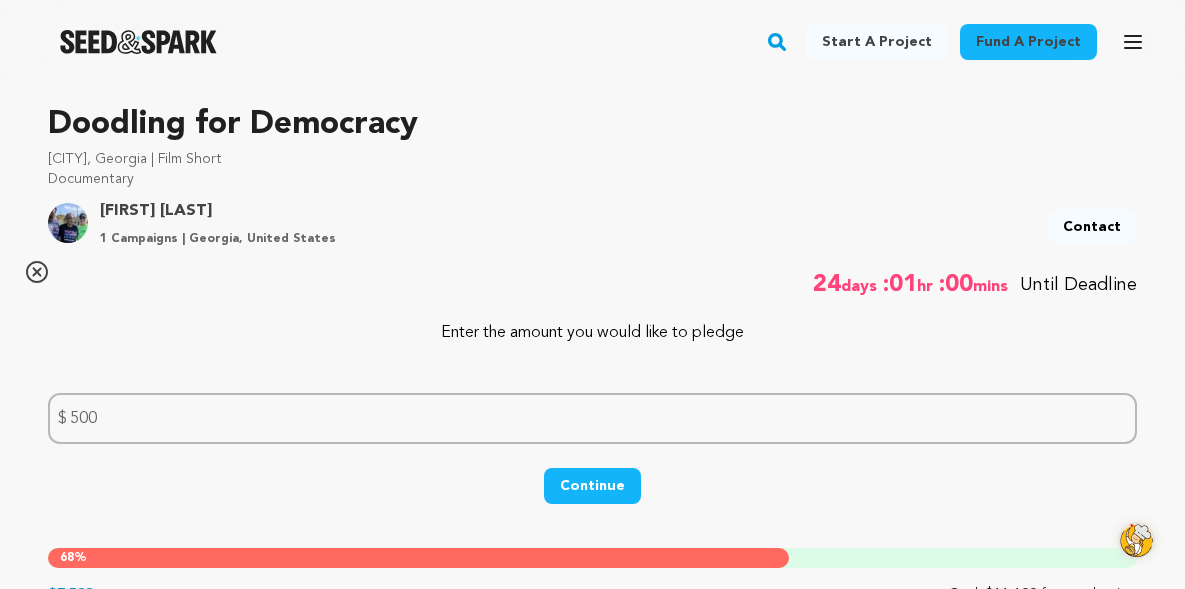 click on "Continue" at bounding box center [592, 486] 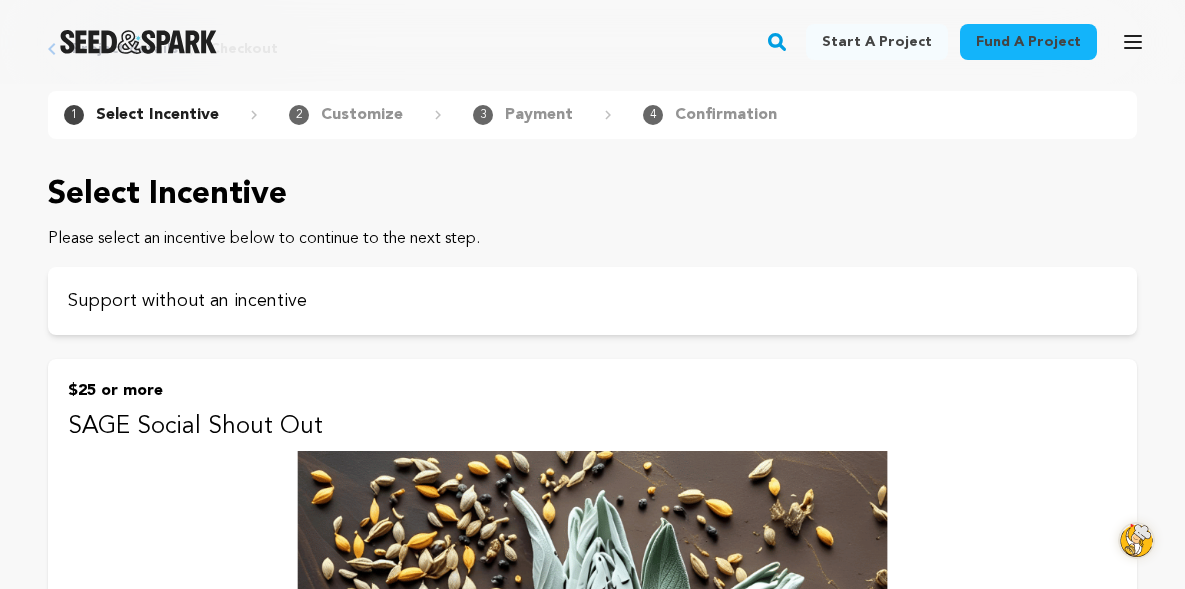scroll, scrollTop: 86, scrollLeft: 0, axis: vertical 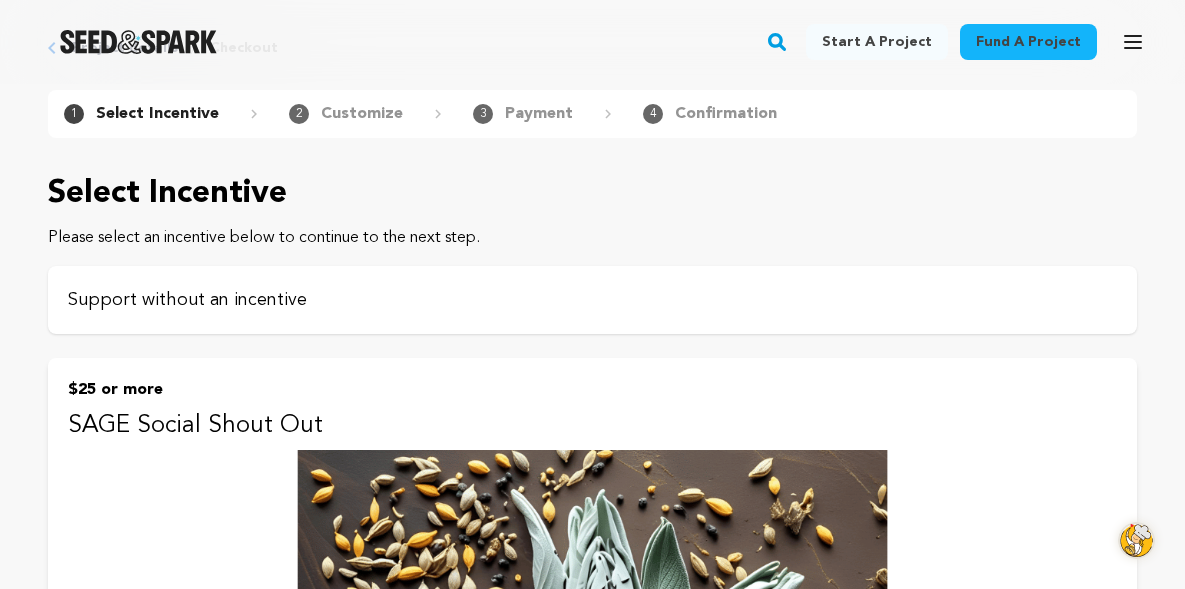click on "Support without an incentive" at bounding box center (592, 300) 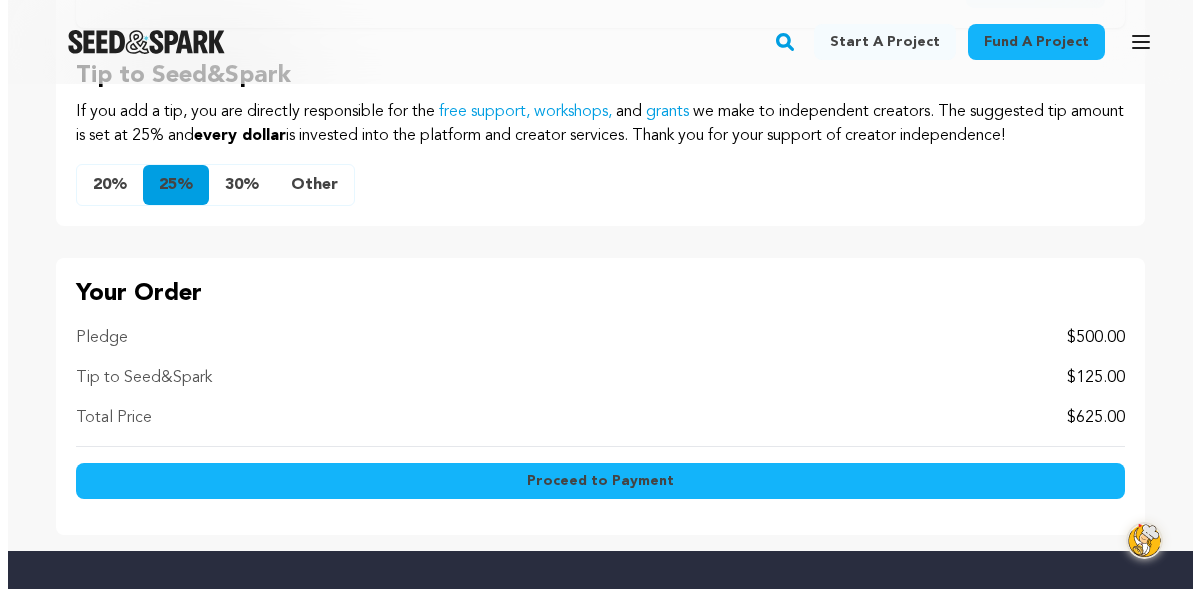 scroll, scrollTop: 1218, scrollLeft: 0, axis: vertical 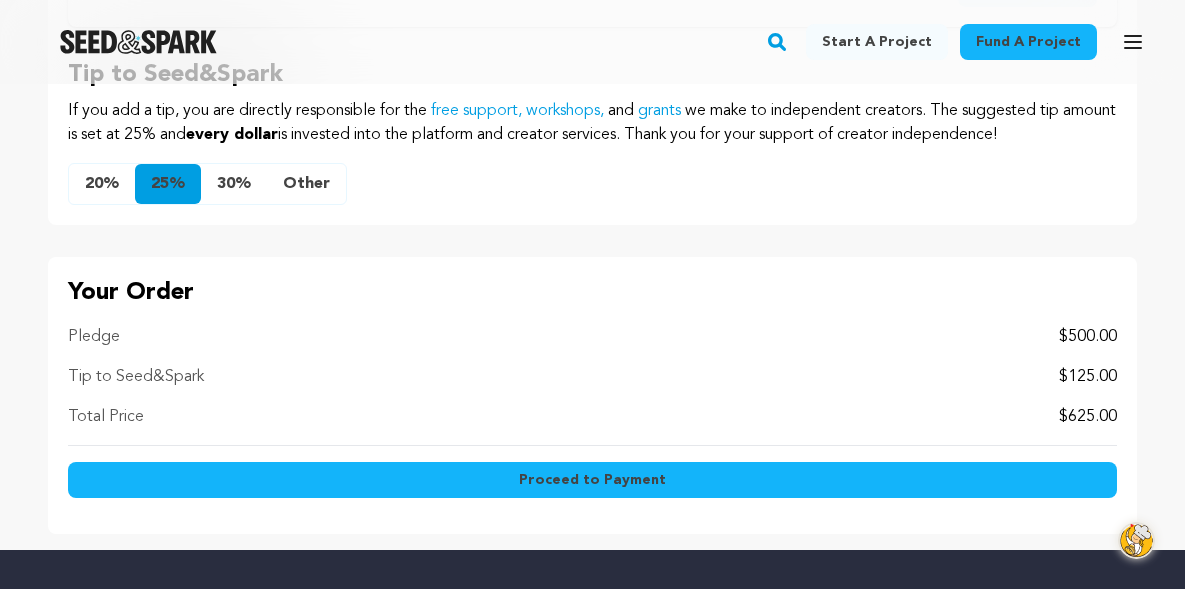 click on "Proceed to Payment" at bounding box center [592, 480] 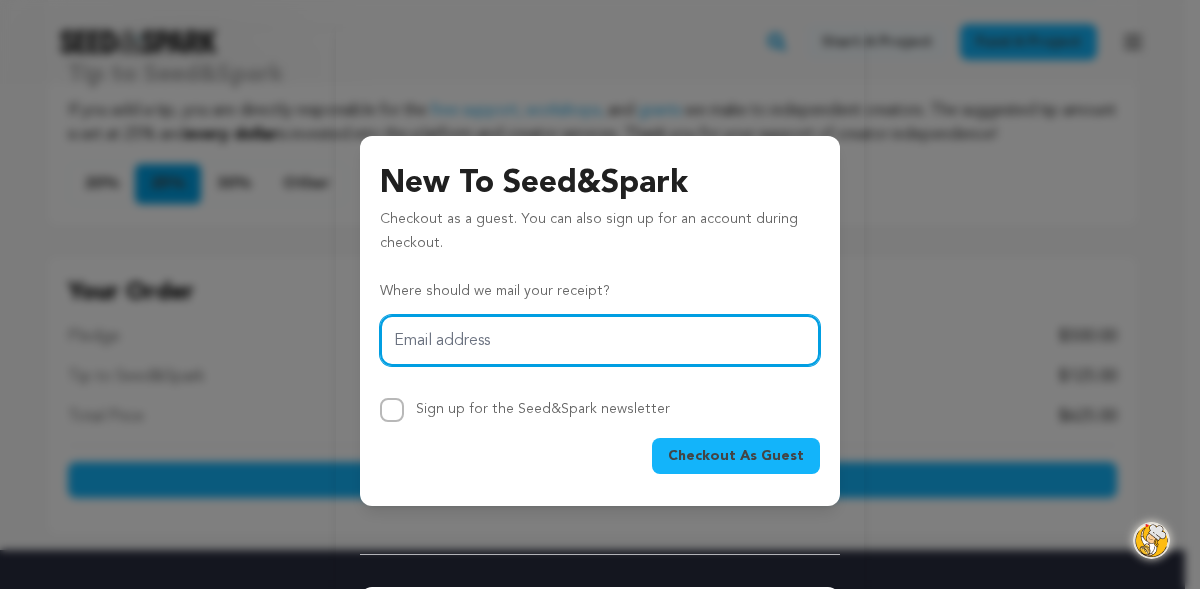 click on "Email address" at bounding box center [600, 340] 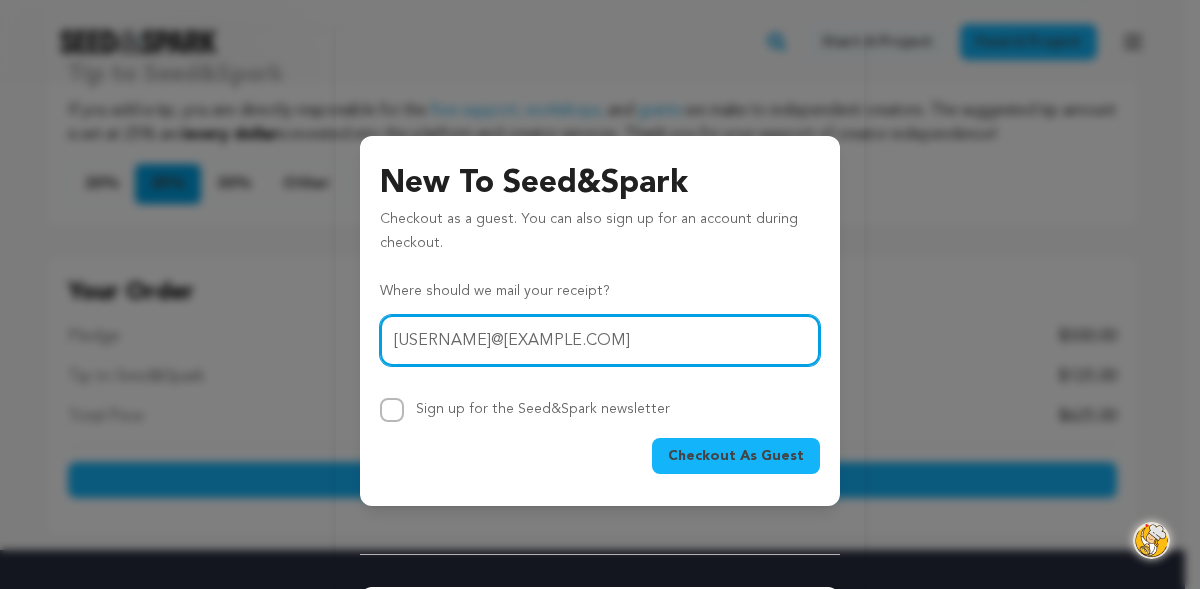 type on "barbmn57@gmail.com" 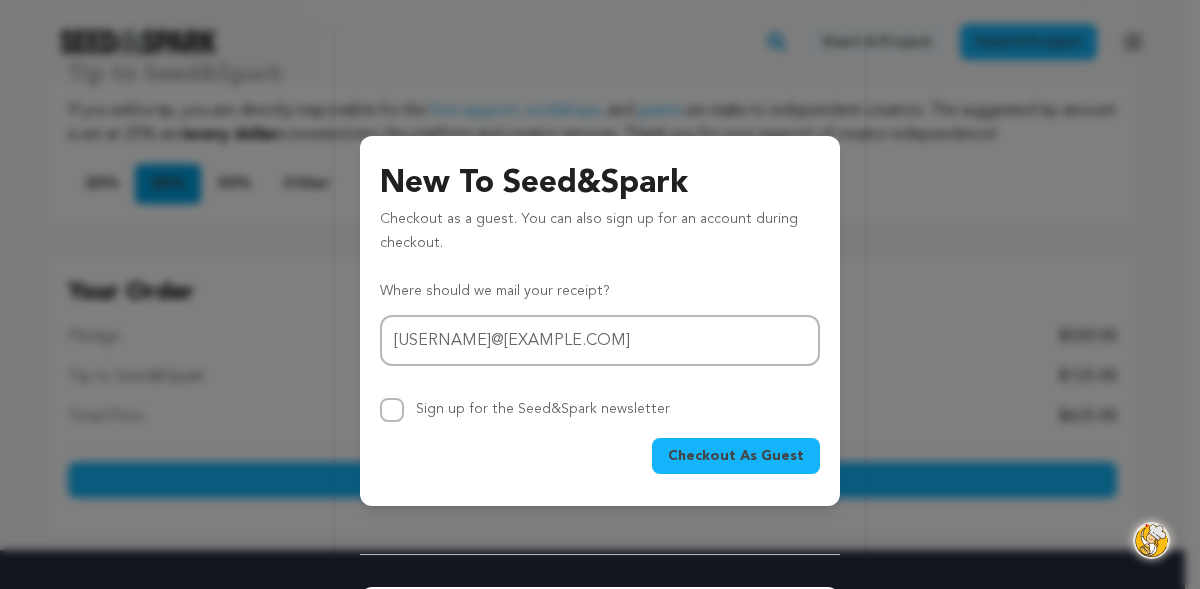 click on "Checkout As Guest" at bounding box center [736, 456] 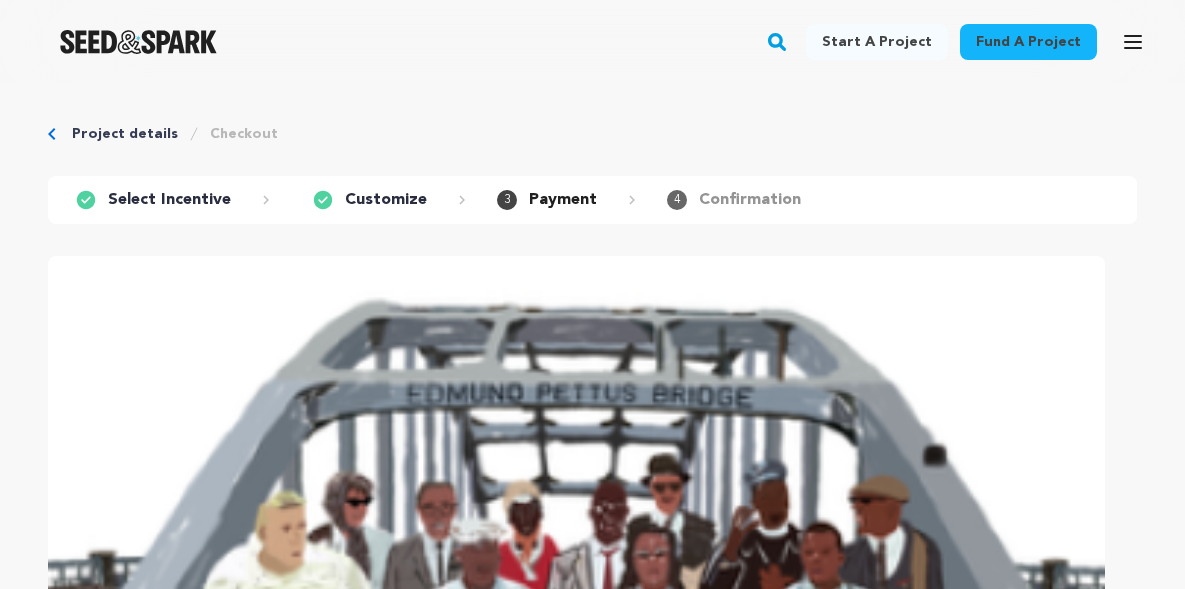scroll, scrollTop: 832, scrollLeft: 0, axis: vertical 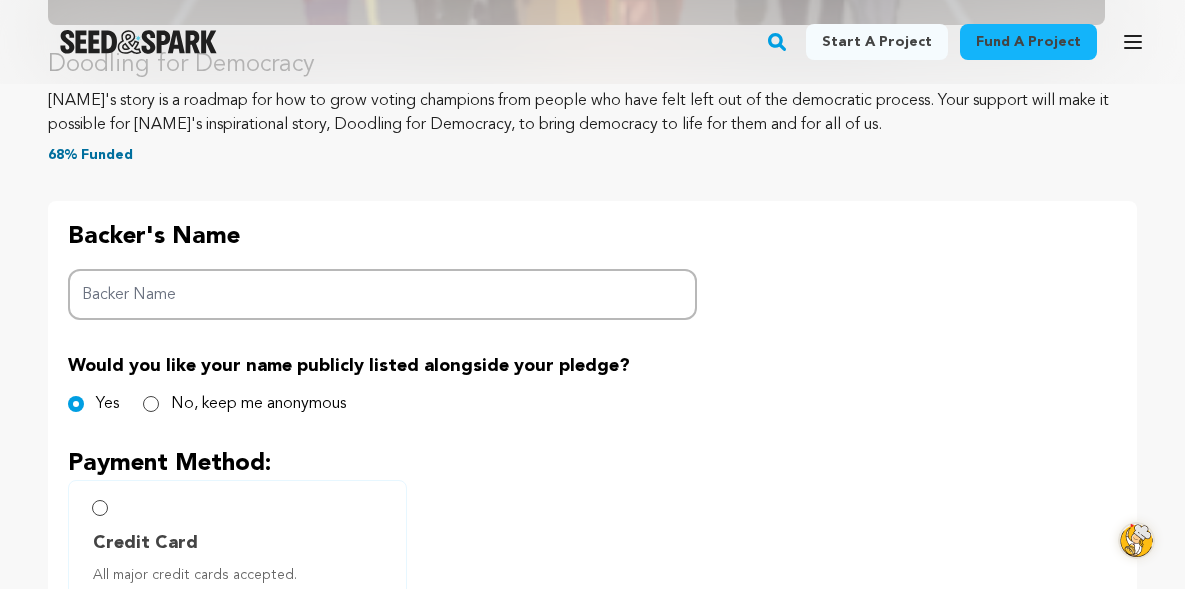 click on "Backer Name" at bounding box center (382, 294) 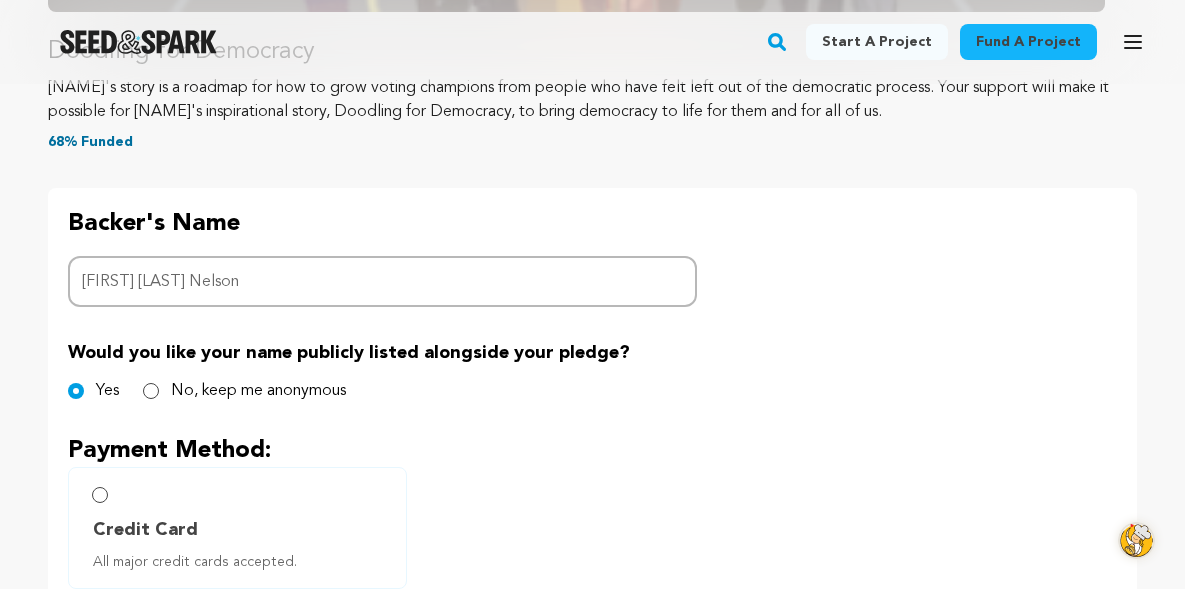 scroll, scrollTop: 915, scrollLeft: 0, axis: vertical 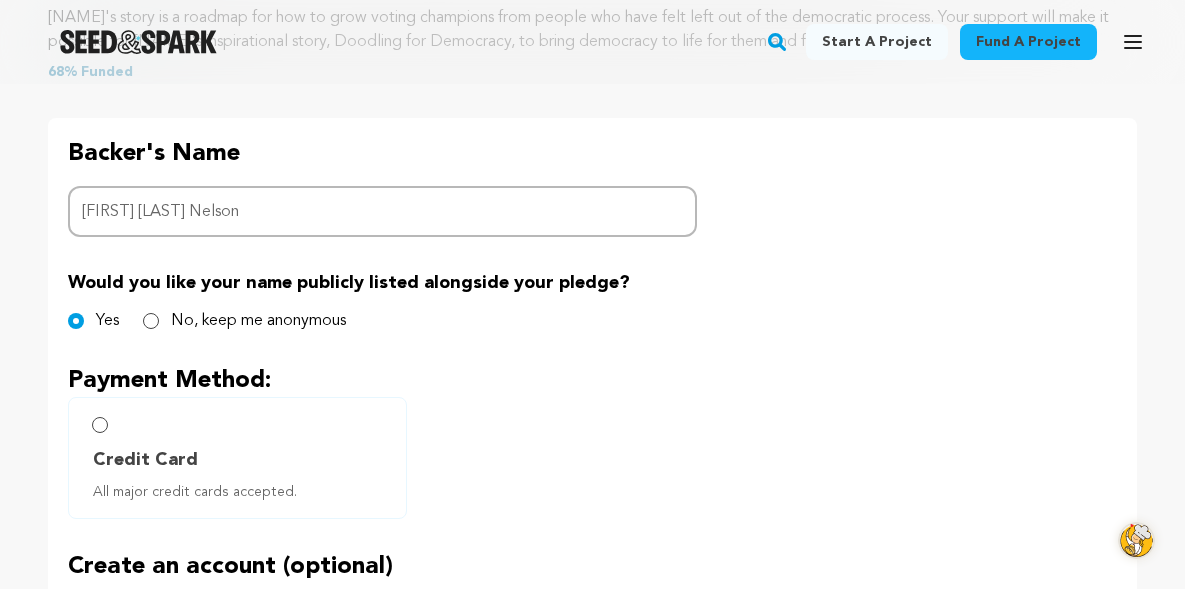 type on "Barbara Matusow Nelson" 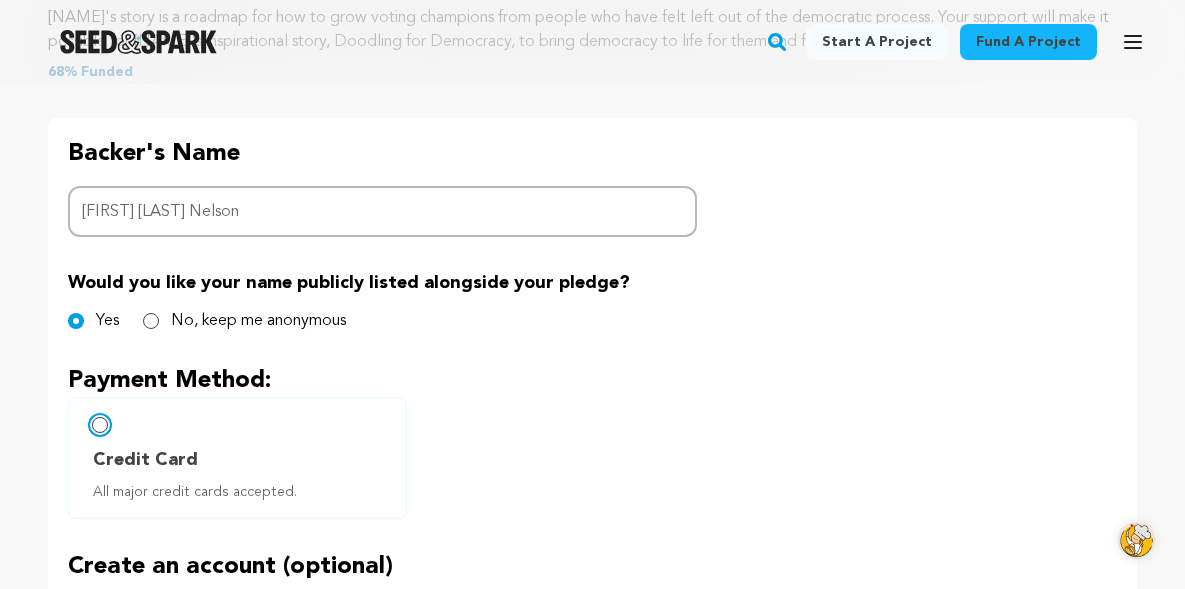 click on "Credit Card
All major credit cards accepted." at bounding box center (100, 425) 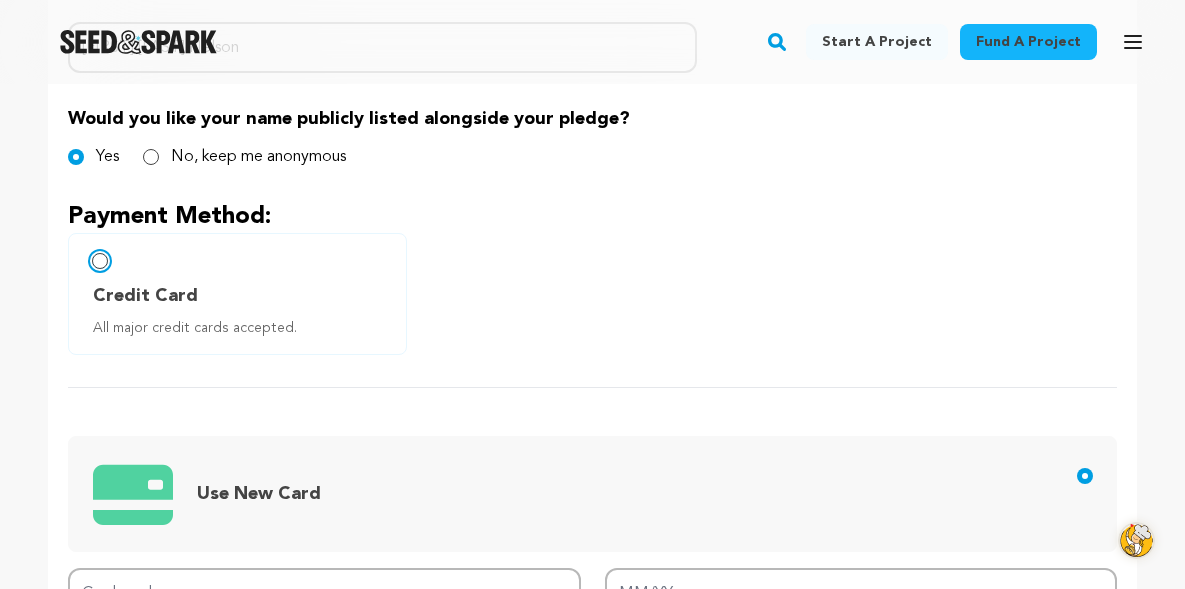 scroll, scrollTop: 1189, scrollLeft: 0, axis: vertical 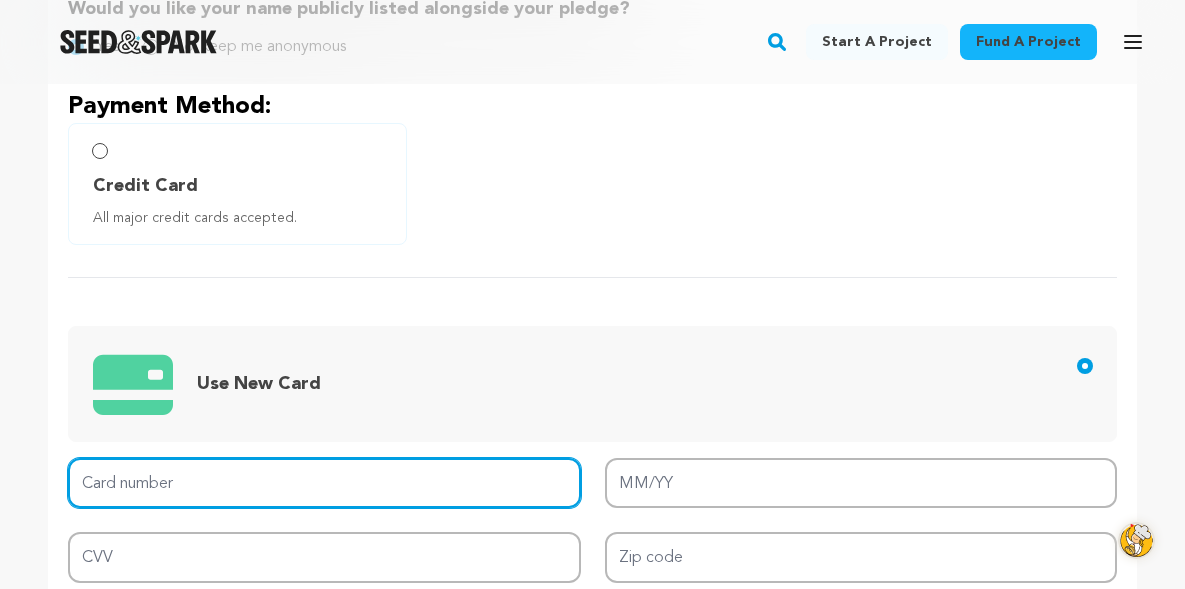 click on "Card number" at bounding box center (324, 483) 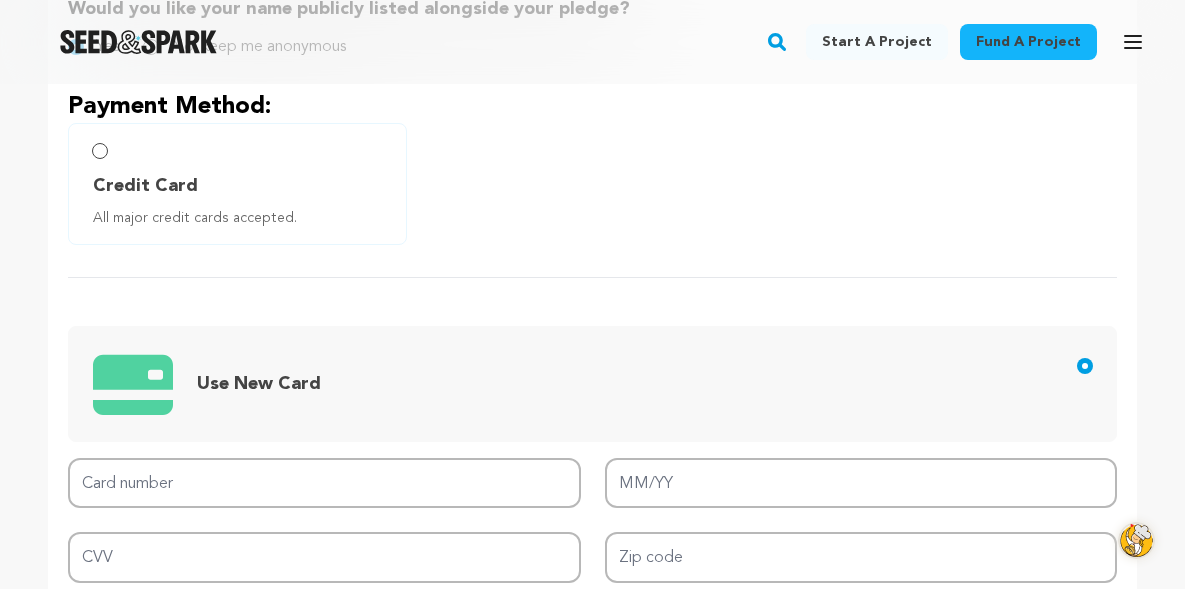 click on "Credit Card" at bounding box center [145, 186] 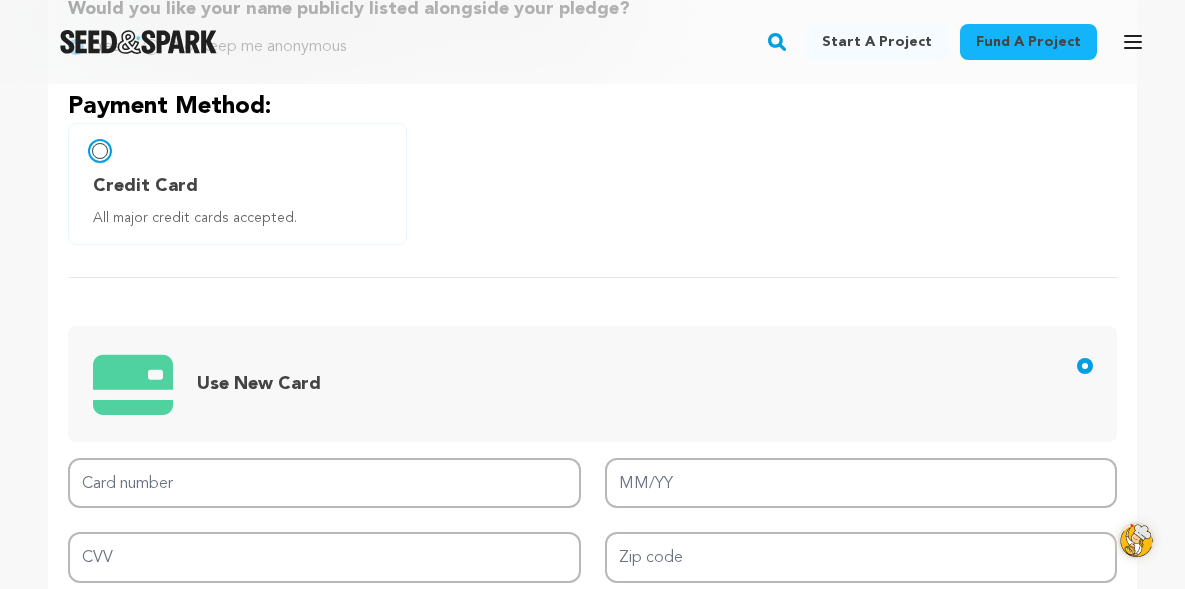 click on "Credit Card
All major credit cards accepted." at bounding box center (100, 151) 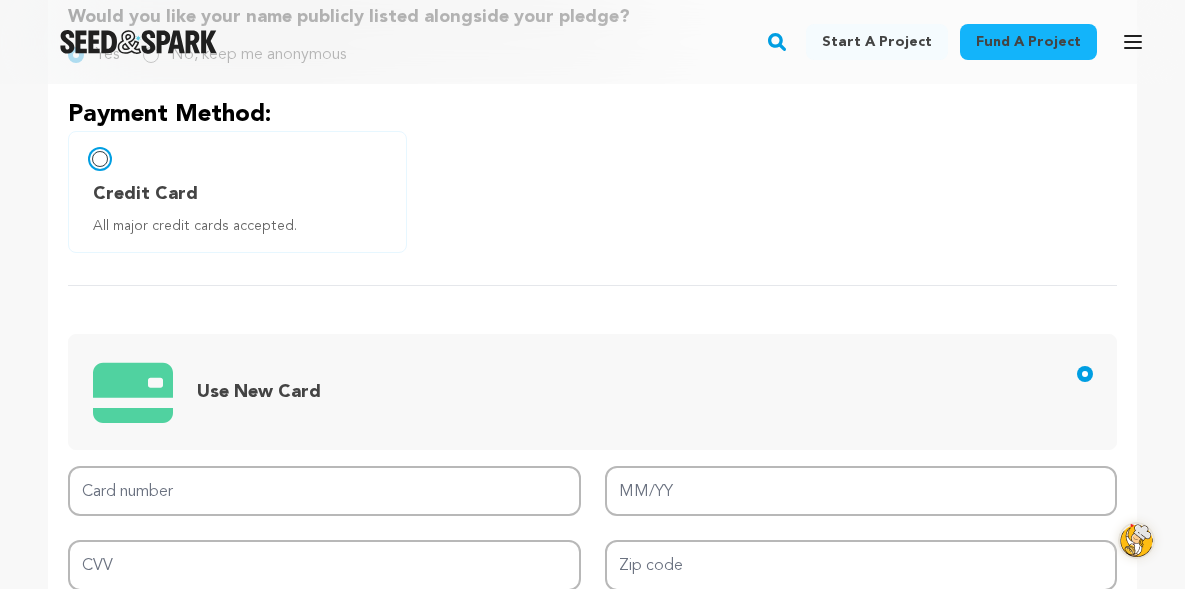 scroll, scrollTop: 1219, scrollLeft: 0, axis: vertical 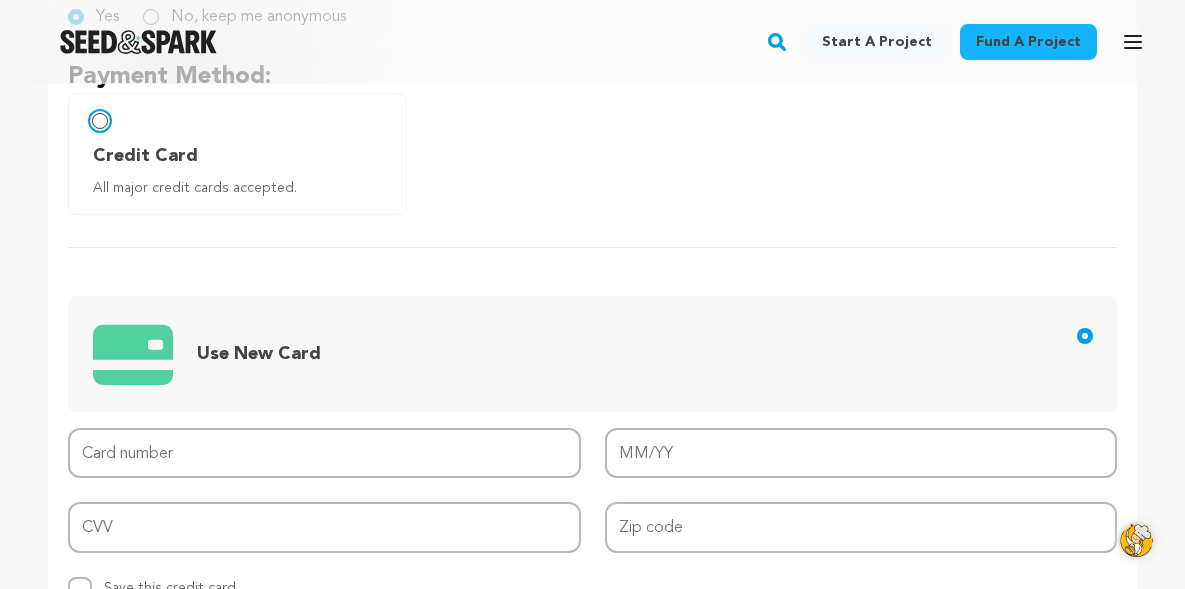 click on "Credit Card
All major credit cards accepted." at bounding box center (100, 121) 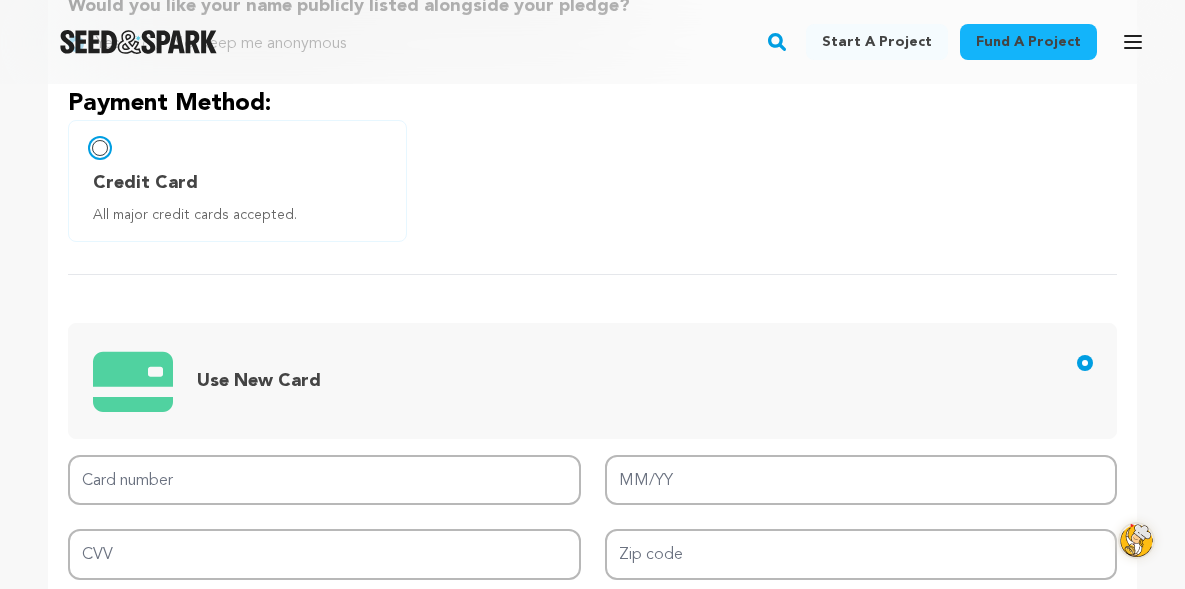 scroll, scrollTop: 1178, scrollLeft: 0, axis: vertical 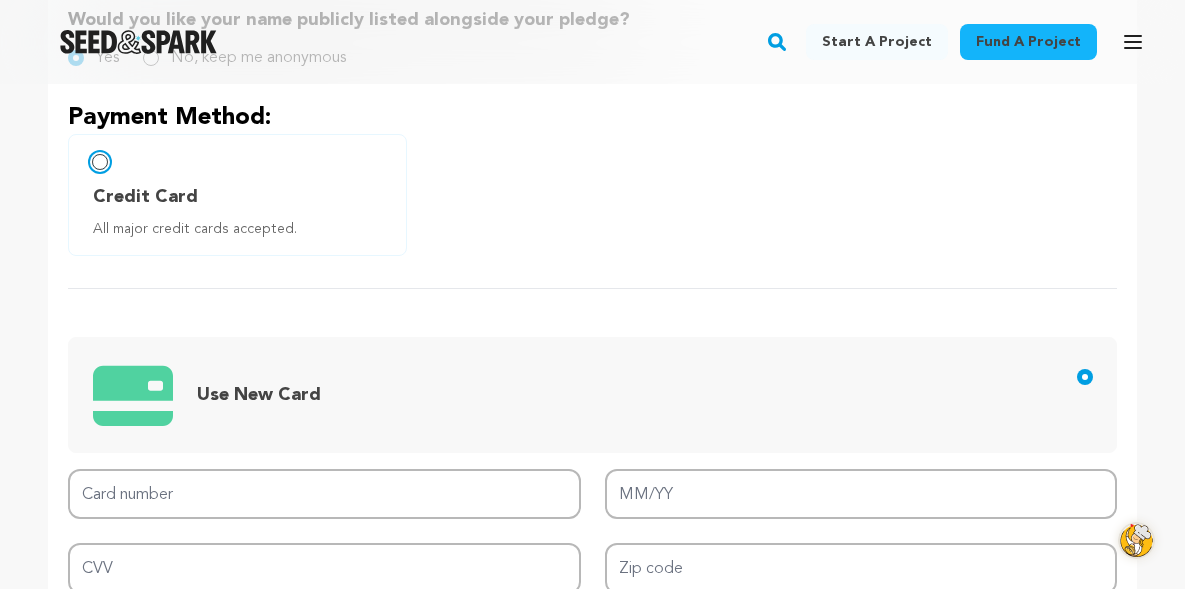 click on "Credit Card
All major credit cards accepted." at bounding box center (100, 162) 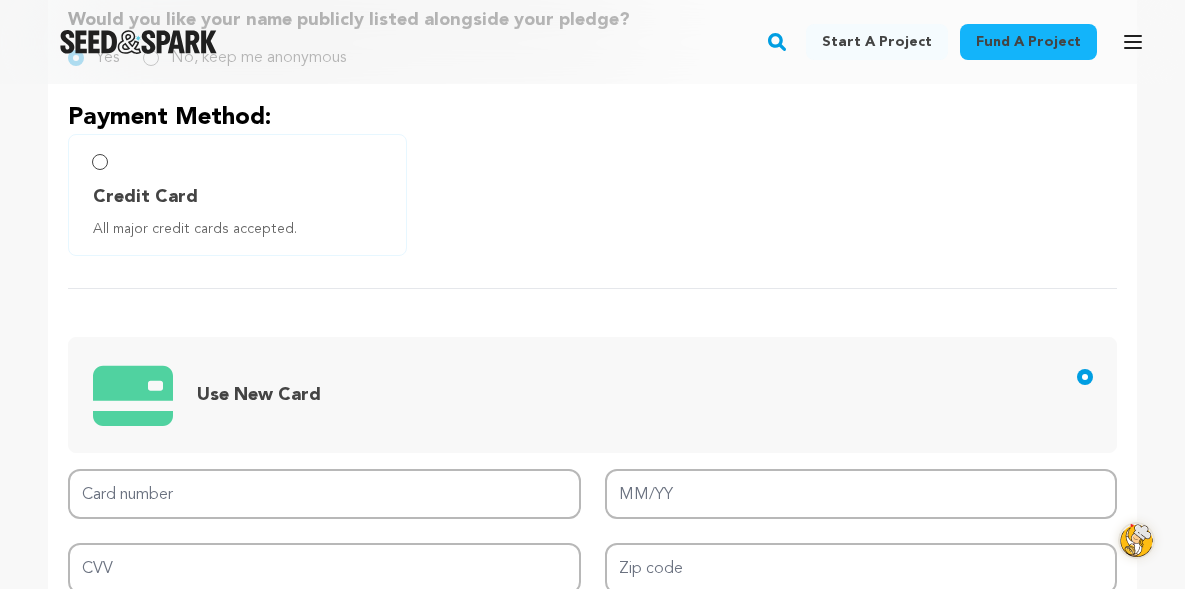 click on "All major credit cards accepted." at bounding box center (241, 229) 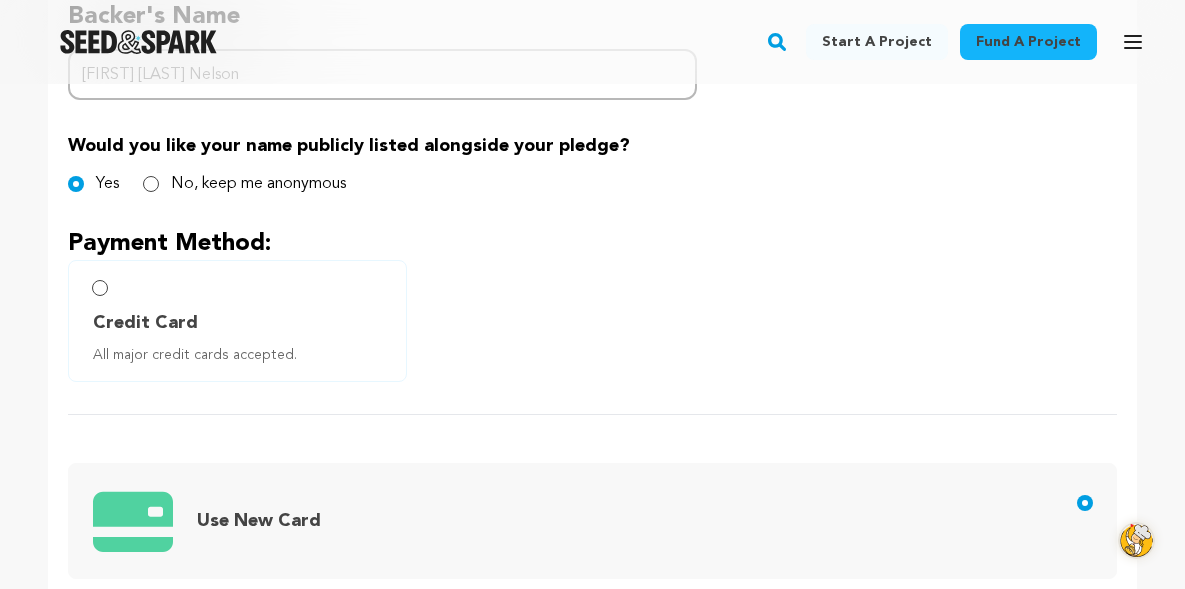 scroll, scrollTop: 1052, scrollLeft: 0, axis: vertical 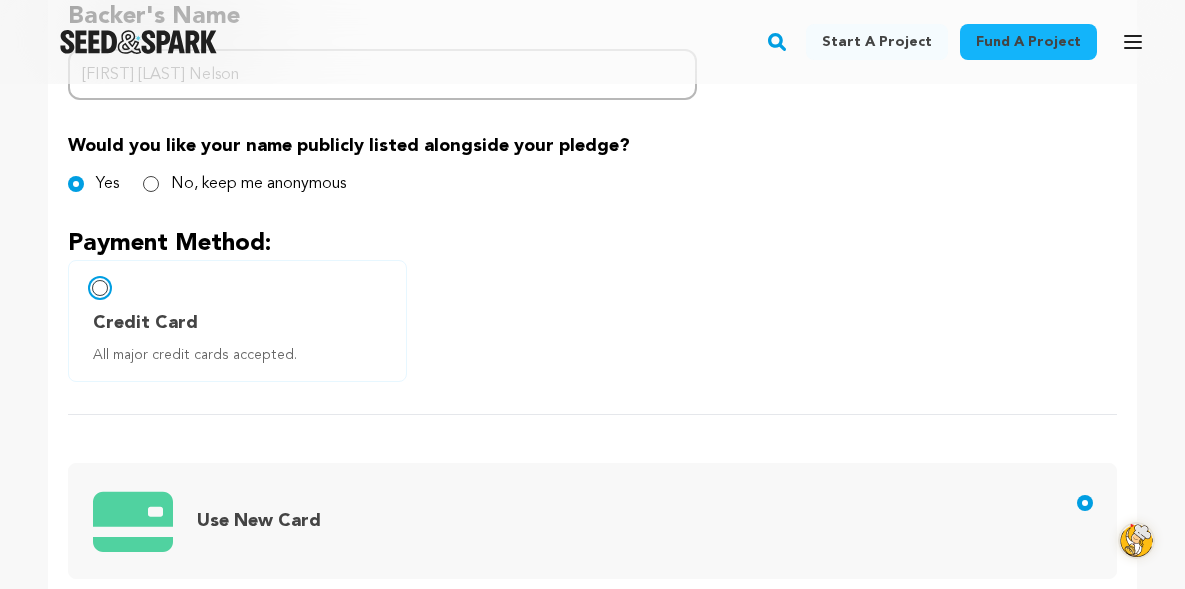 click on "Credit Card
All major credit cards accepted." at bounding box center [100, 288] 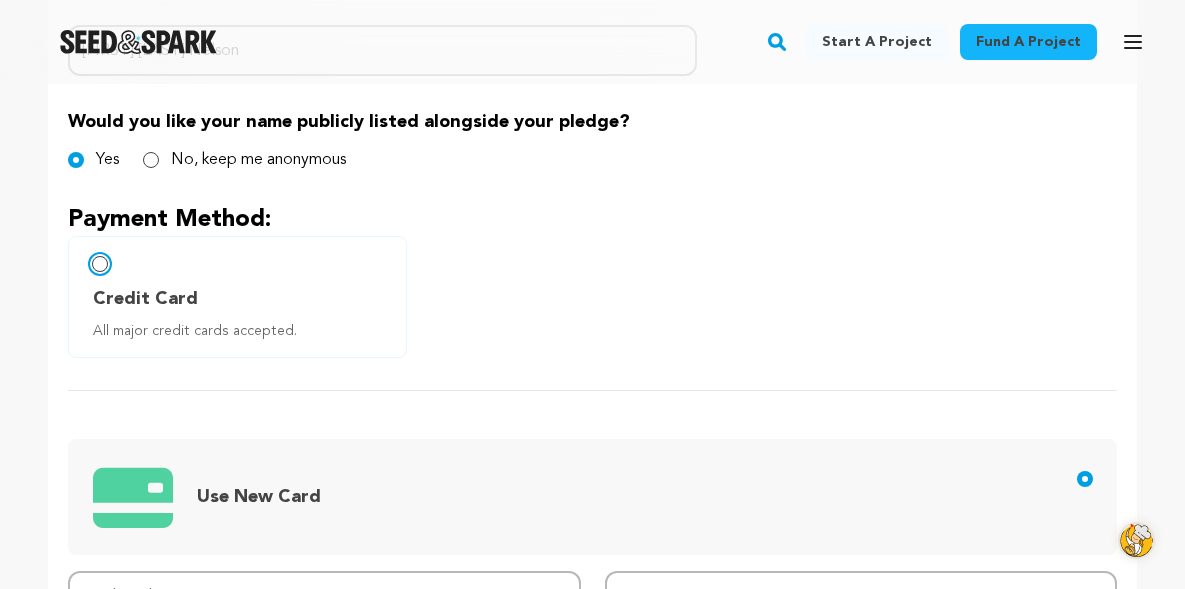 scroll, scrollTop: 948, scrollLeft: 0, axis: vertical 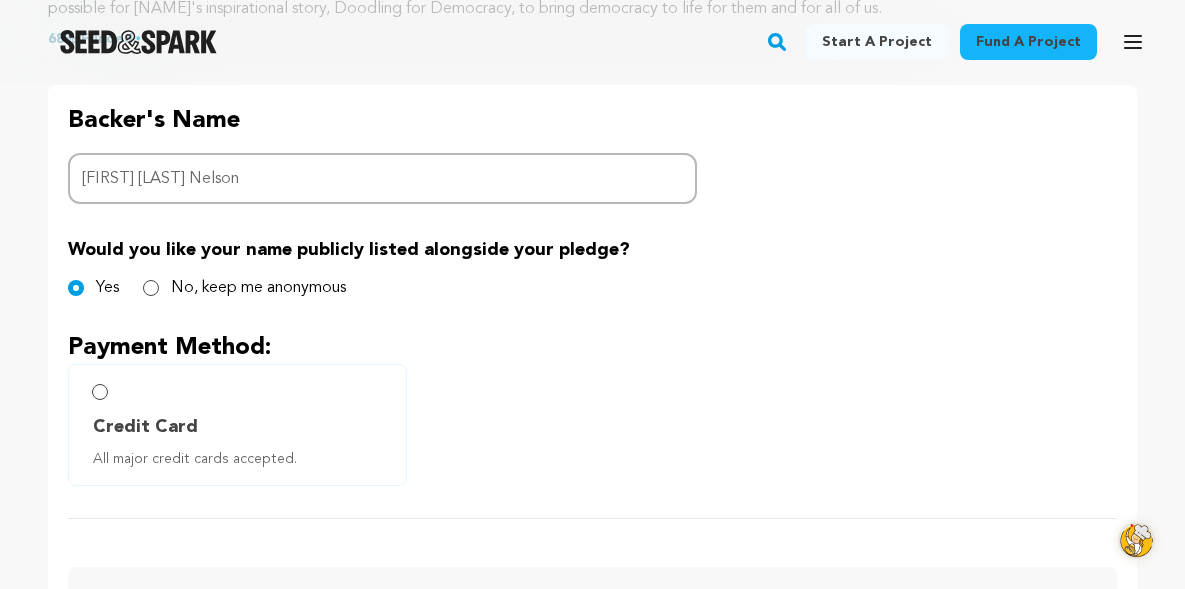 click on "Credit Card
All major credit cards accepted." at bounding box center [237, 425] 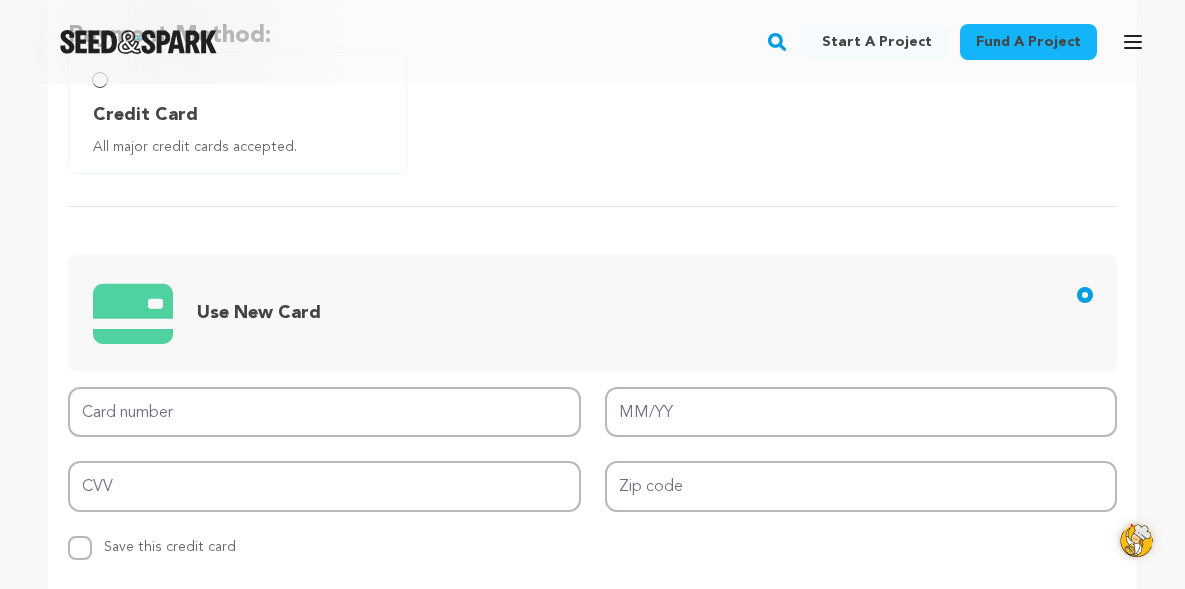 scroll, scrollTop: 1335, scrollLeft: 0, axis: vertical 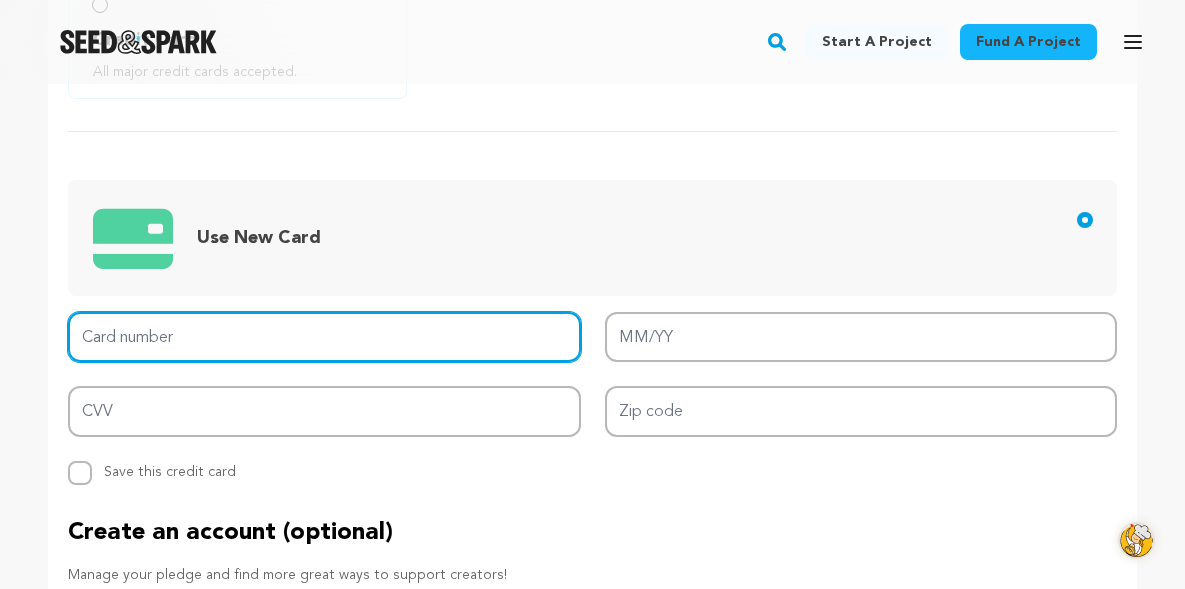 click on "Card number" at bounding box center (324, 337) 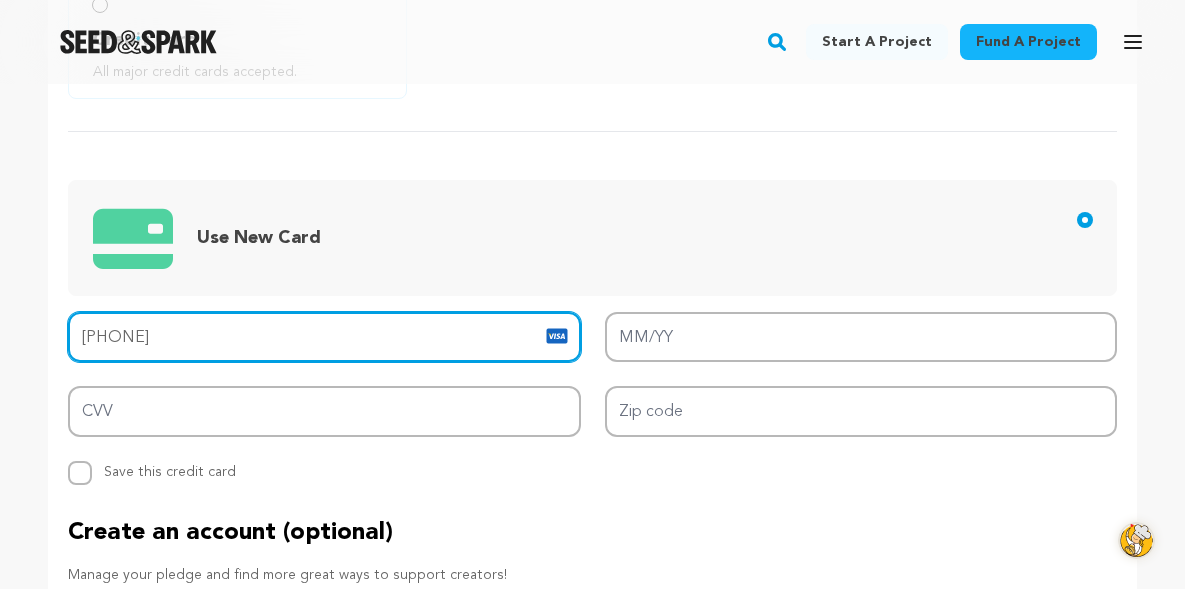 type on "4147 2027 2312 7757" 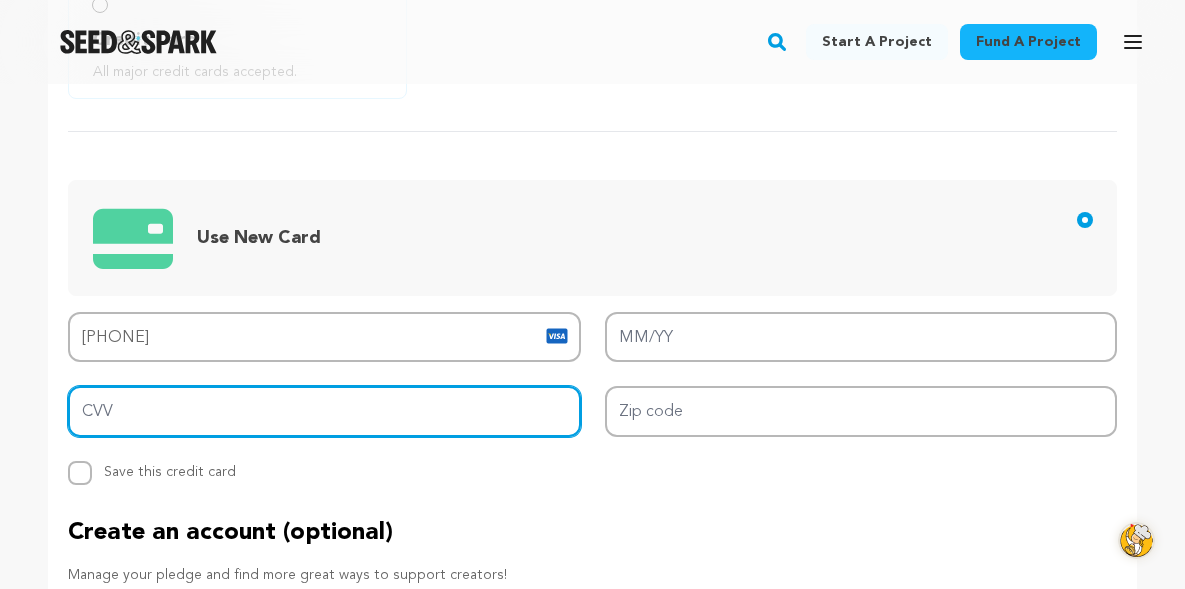 click on "CVV" at bounding box center [324, 411] 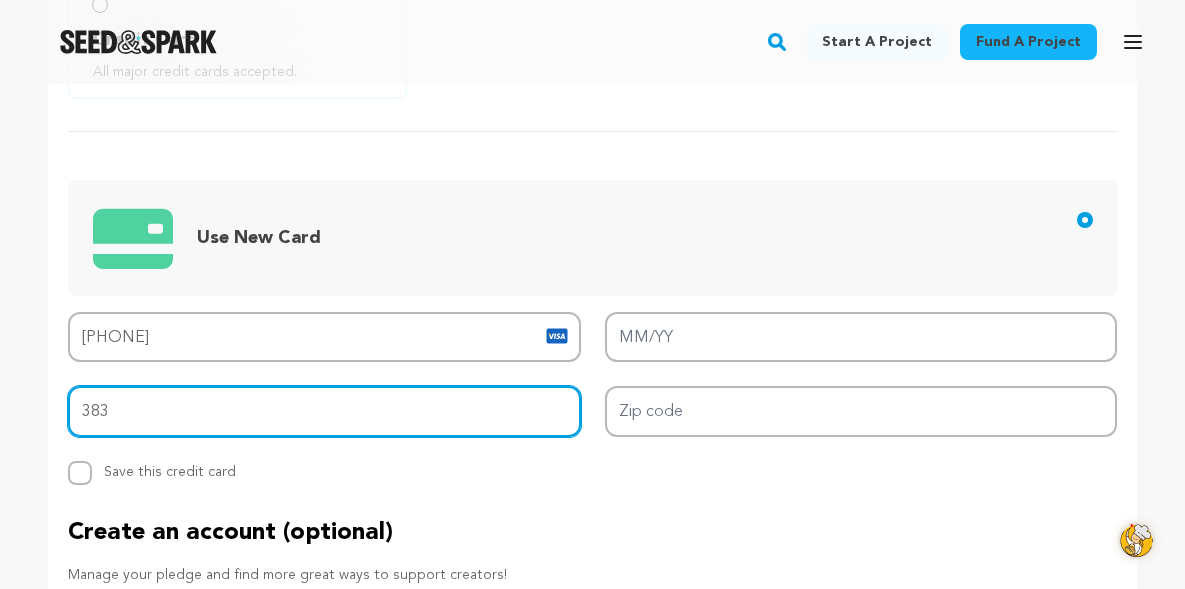 type on "383" 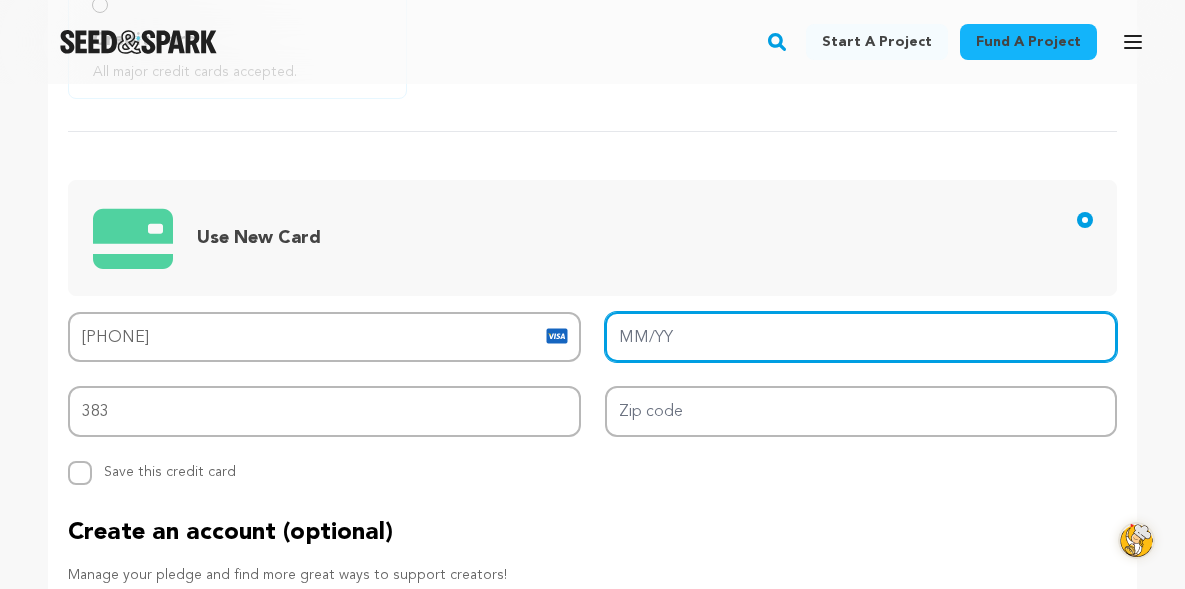 click on "MM/YY" at bounding box center (861, 337) 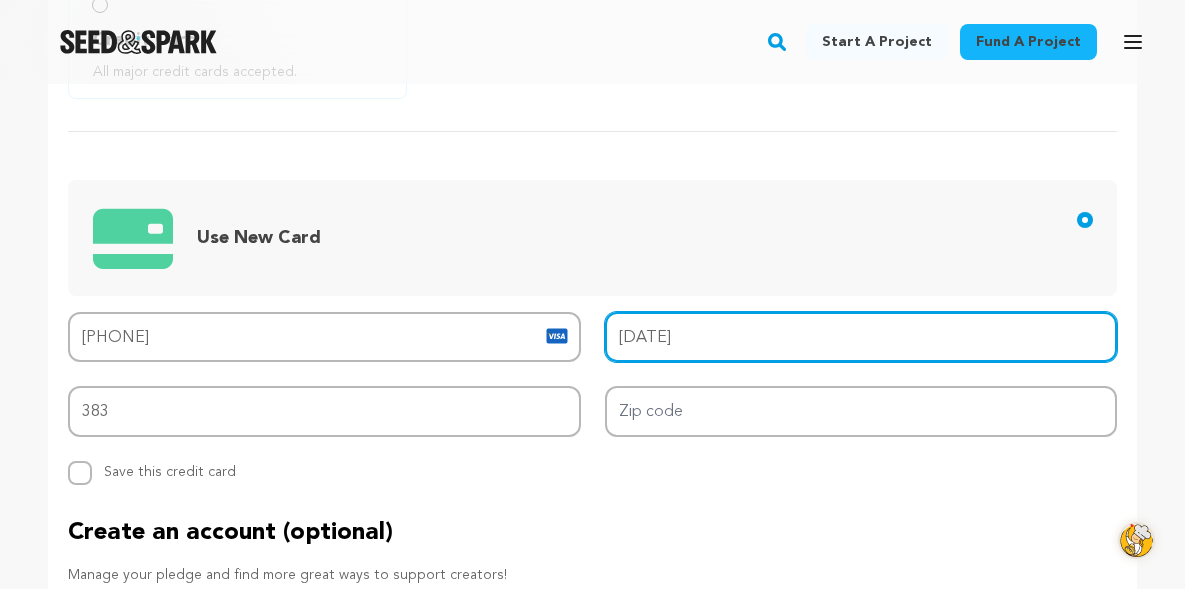 type on "01/30" 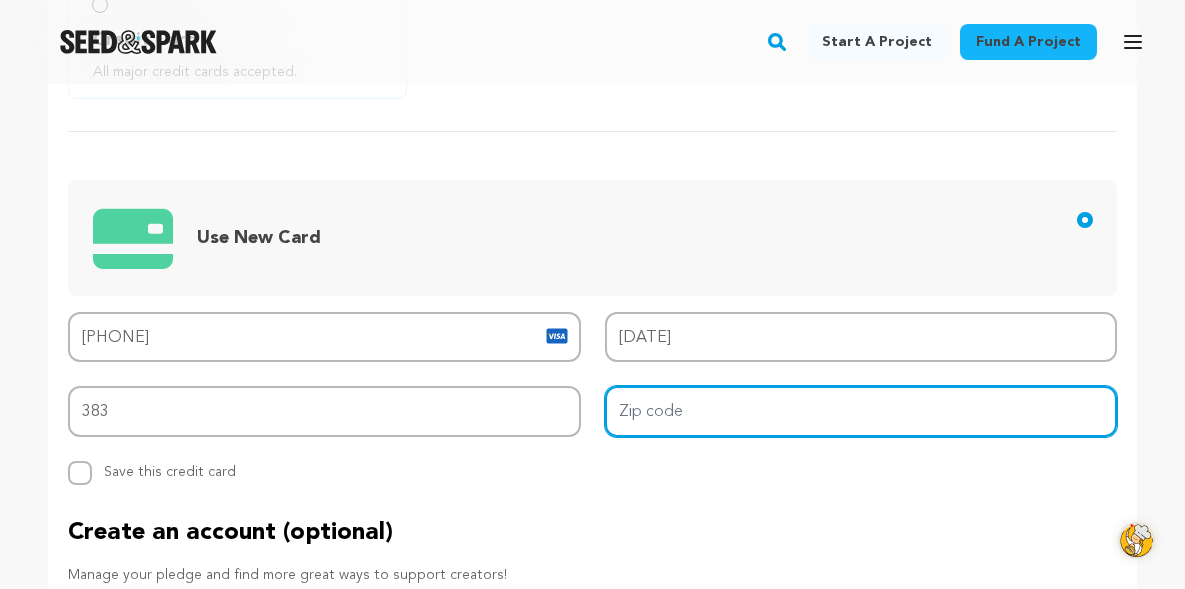 click on "Zip code" at bounding box center [861, 411] 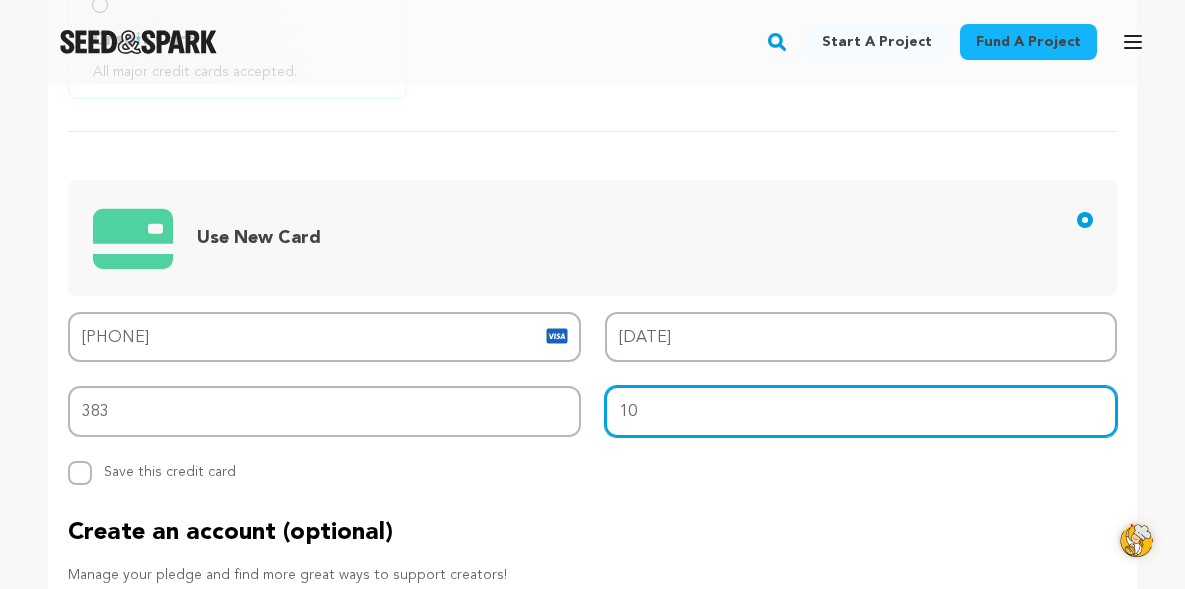 type on "1" 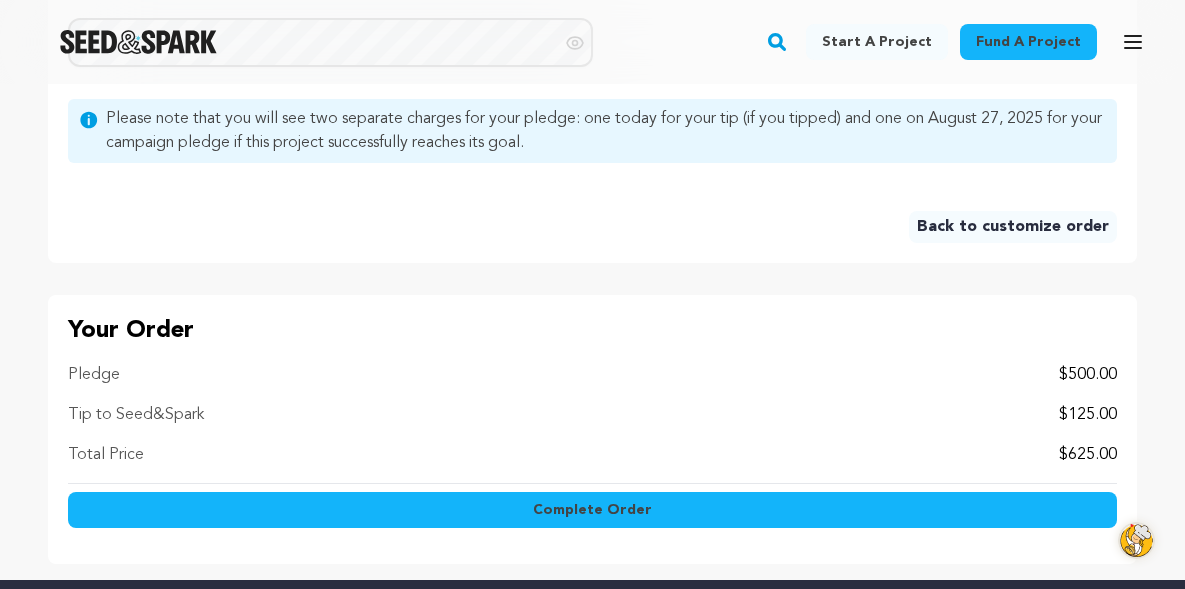 scroll, scrollTop: 2009, scrollLeft: 0, axis: vertical 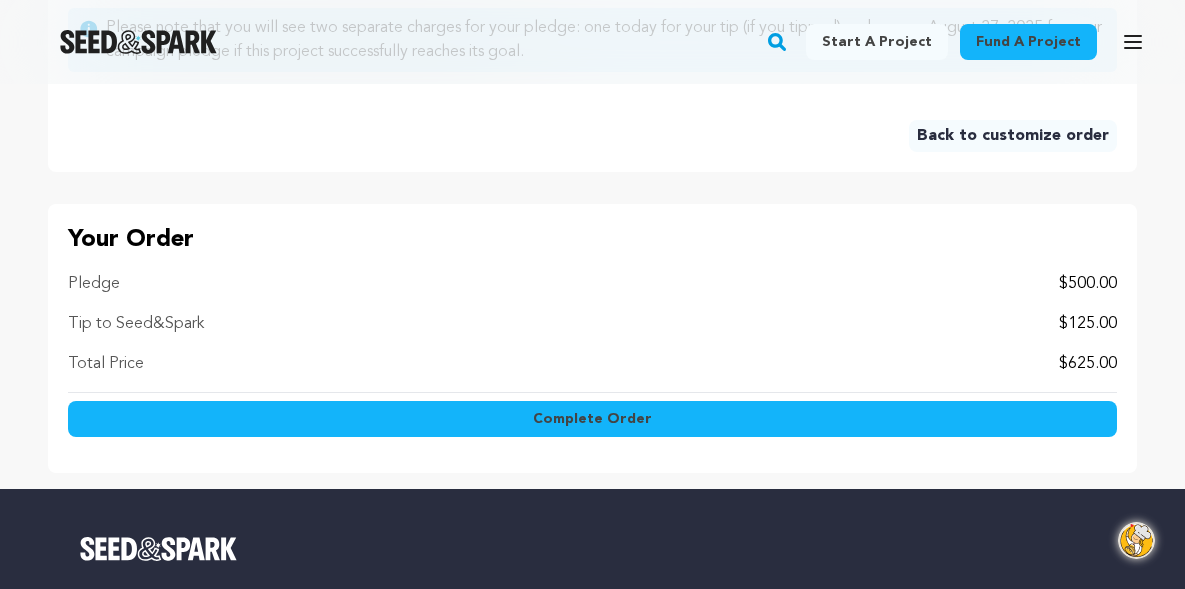 type on "20008" 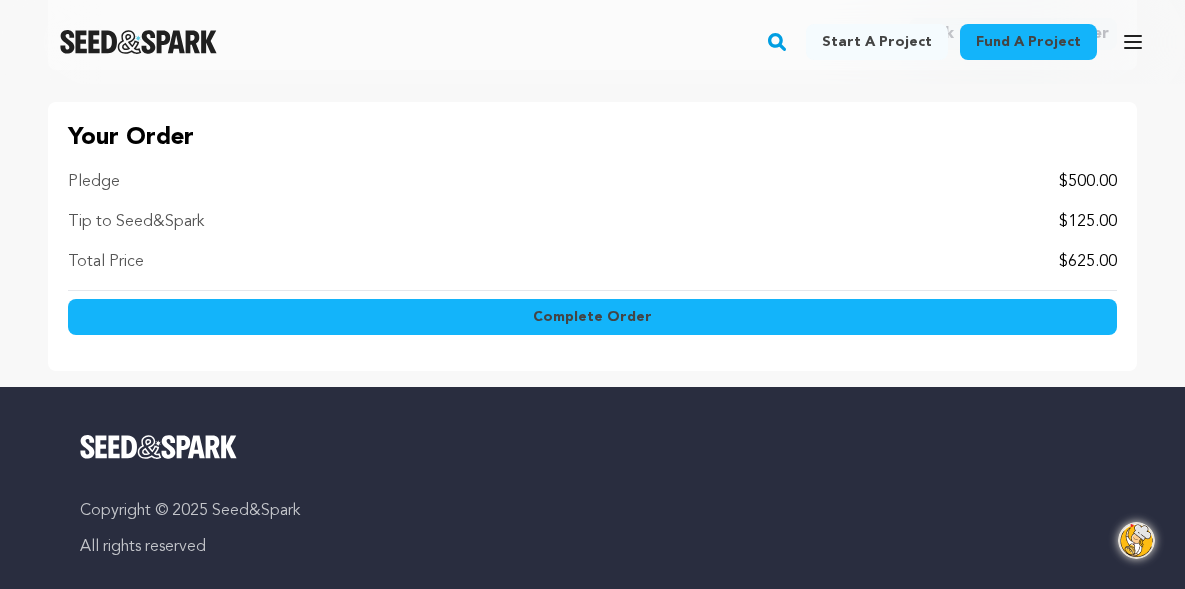 scroll, scrollTop: 1908, scrollLeft: 0, axis: vertical 